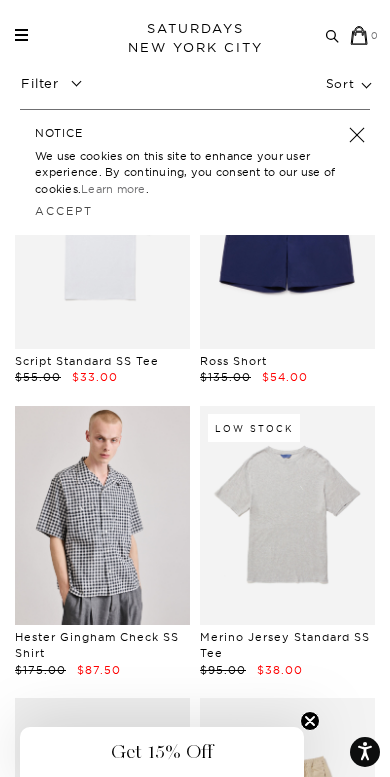 scroll, scrollTop: 148, scrollLeft: 0, axis: vertical 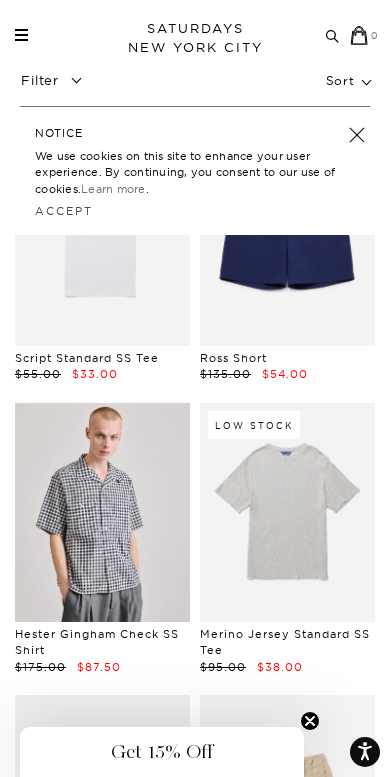 click on "Archive Sale
Men's
Tees
Shirts
Shorts
Swim
Knitwear
Pants
Sweats
Women's" at bounding box center (195, 35) 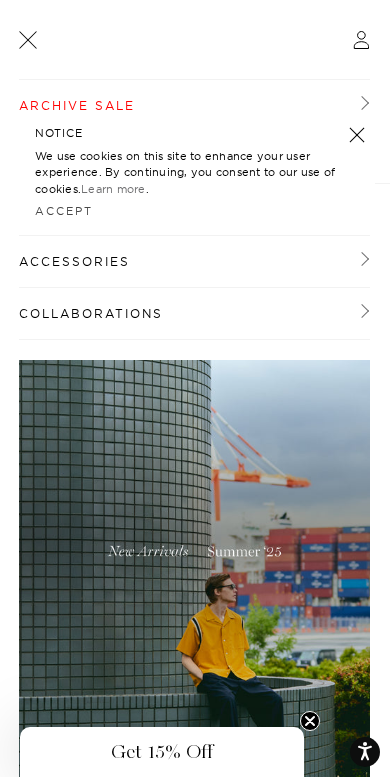 scroll, scrollTop: 0, scrollLeft: 0, axis: both 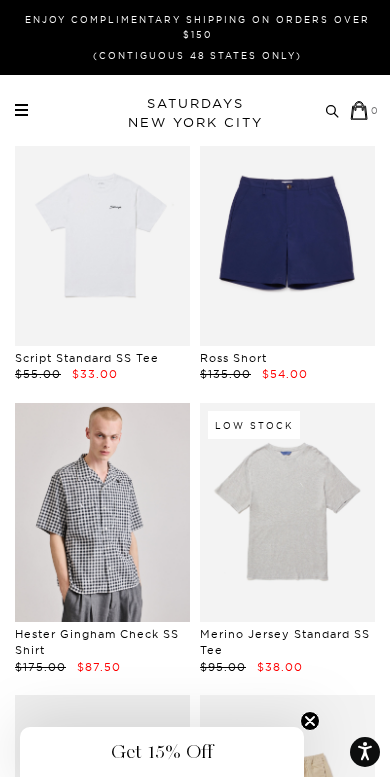click on "Archive Sale
Men's
Tees
Shirts
Shorts
Swim
Knitwear
Pants
Sweats" at bounding box center (197, 110) 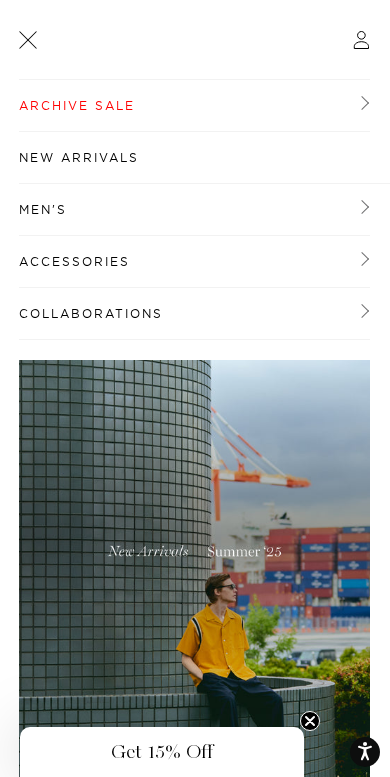 click on "Archive Sale" at bounding box center (194, 106) 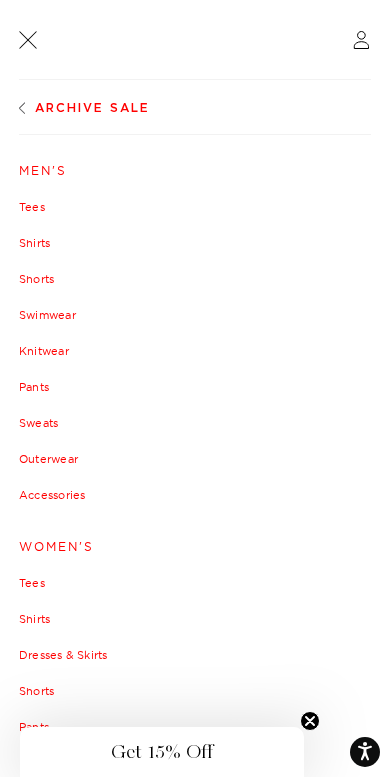 click on "Shirts" at bounding box center (195, 243) 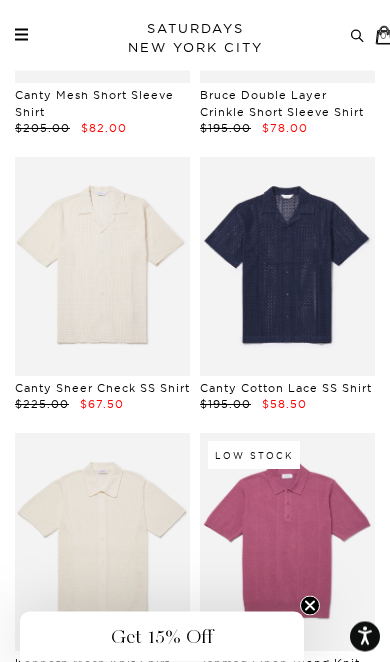 scroll, scrollTop: 5004, scrollLeft: 0, axis: vertical 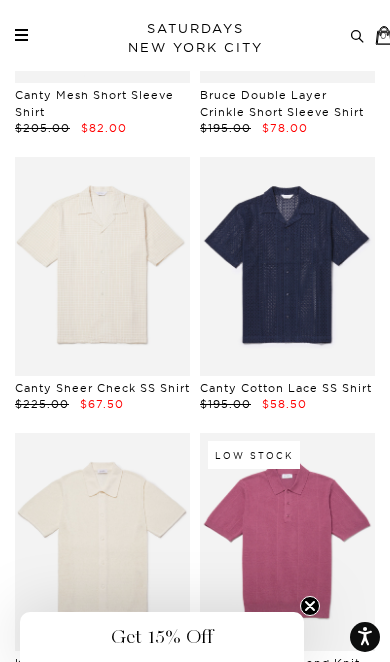 click at bounding box center (102, 266) 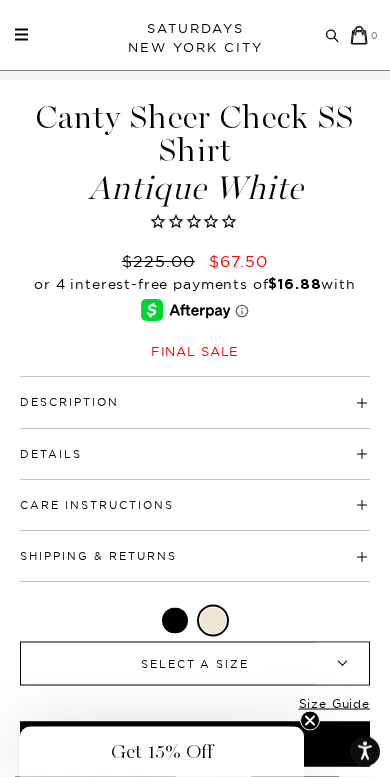 scroll, scrollTop: 538, scrollLeft: 0, axis: vertical 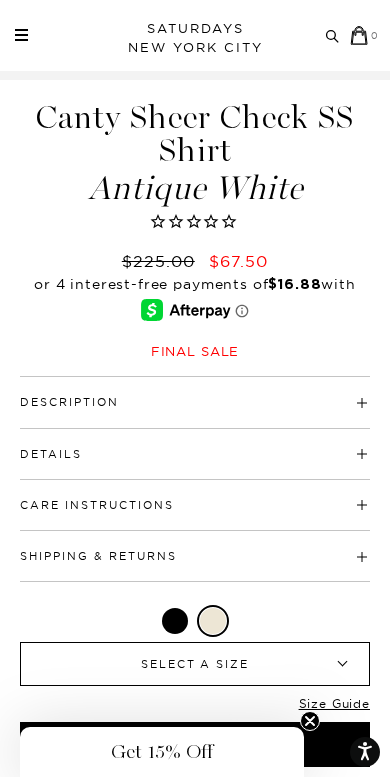 click on "Details" at bounding box center [195, 445] 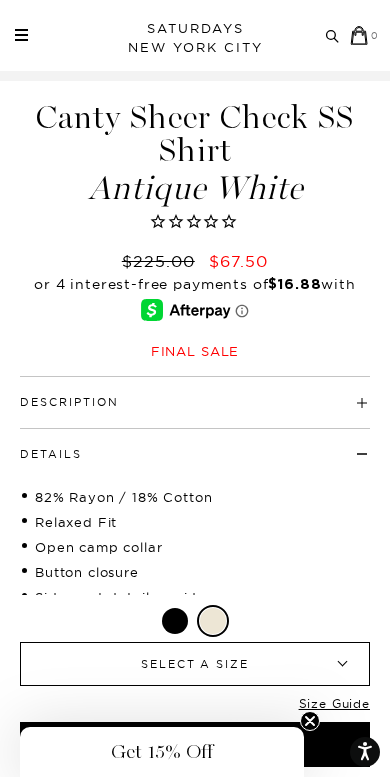 click on "Description" at bounding box center [69, 402] 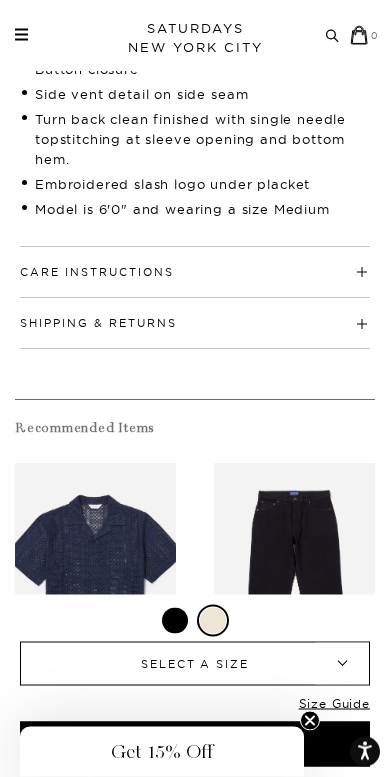 scroll, scrollTop: 1166, scrollLeft: 0, axis: vertical 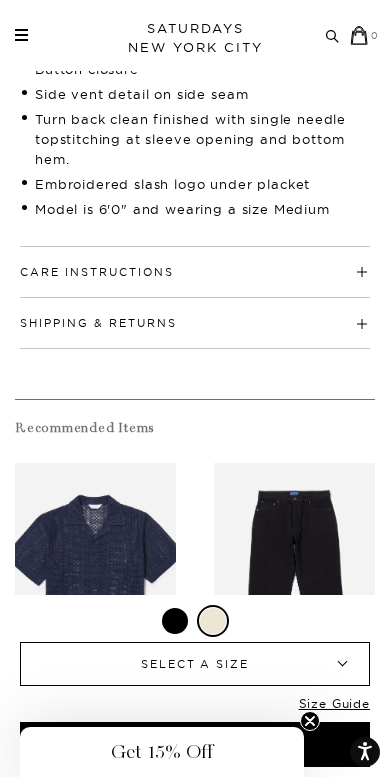 click on "Care Instructions" at bounding box center (195, 263) 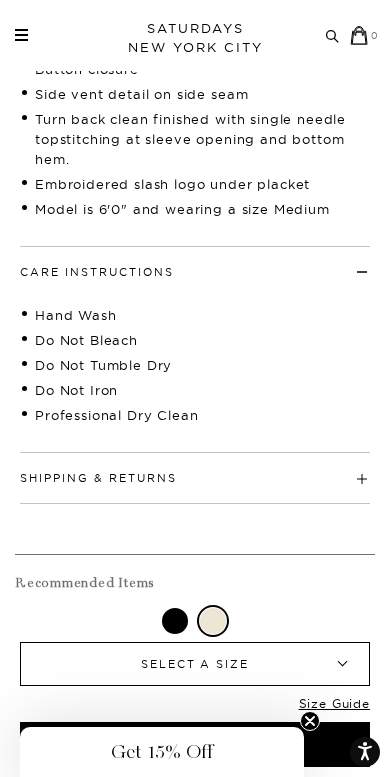 click on "Shipping & Returns" at bounding box center (195, 469) 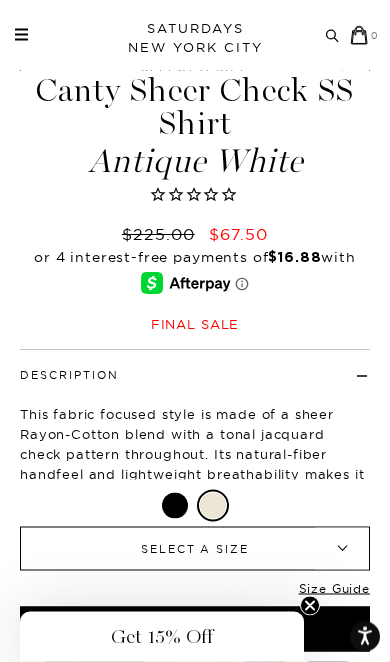 scroll, scrollTop: 557, scrollLeft: 0, axis: vertical 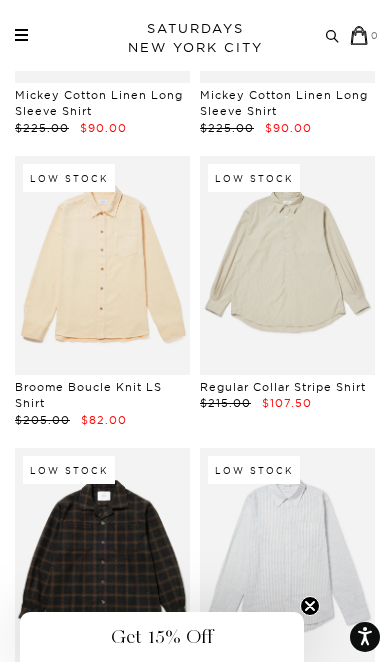 click at bounding box center (102, 265) 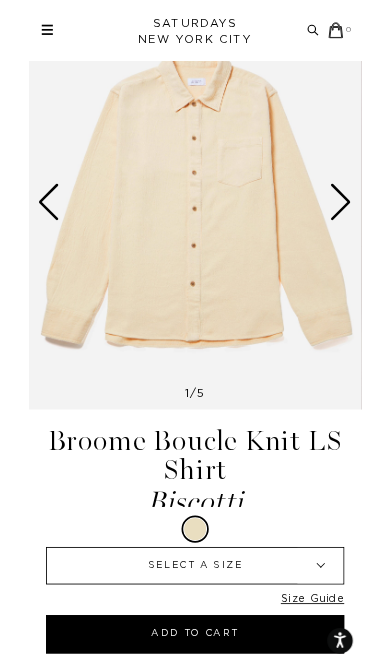 scroll, scrollTop: 134, scrollLeft: 0, axis: vertical 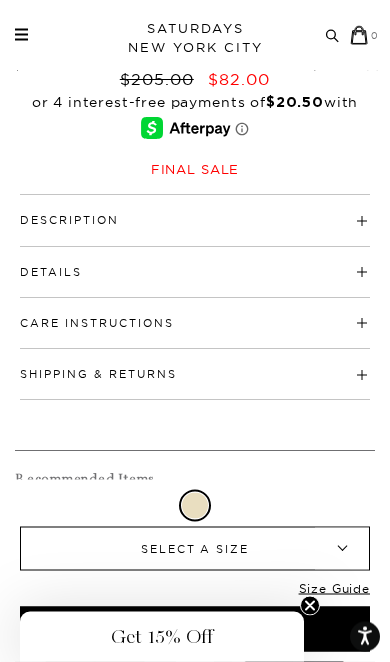 click on "Description" at bounding box center [69, 221] 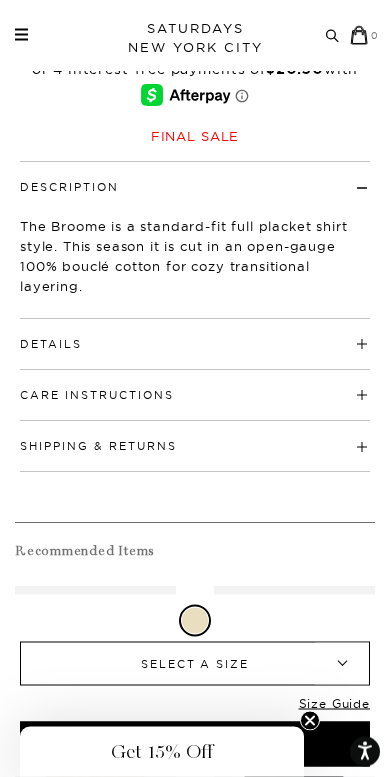 scroll, scrollTop: 752, scrollLeft: 0, axis: vertical 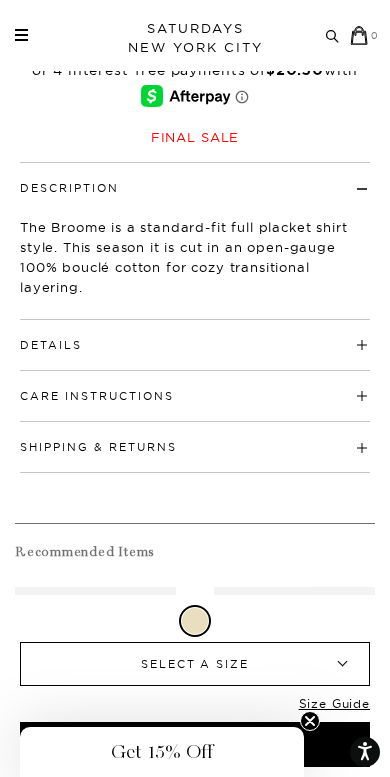 click on "Details" at bounding box center (51, 345) 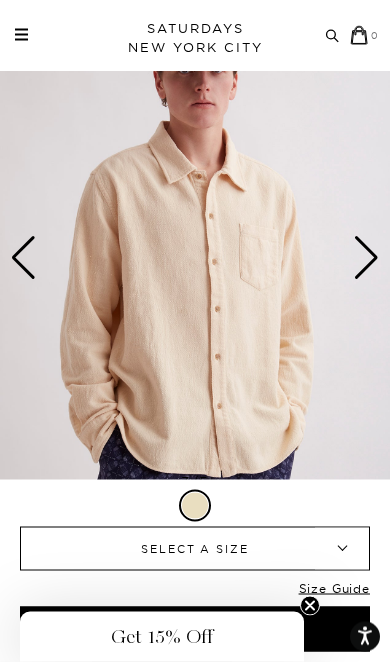 scroll, scrollTop: 0, scrollLeft: 0, axis: both 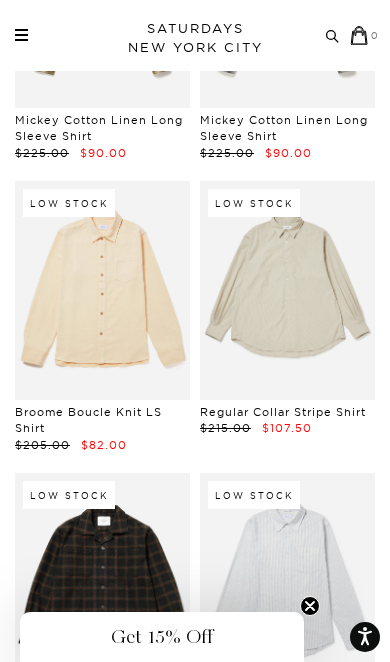 click at bounding box center (287, 290) 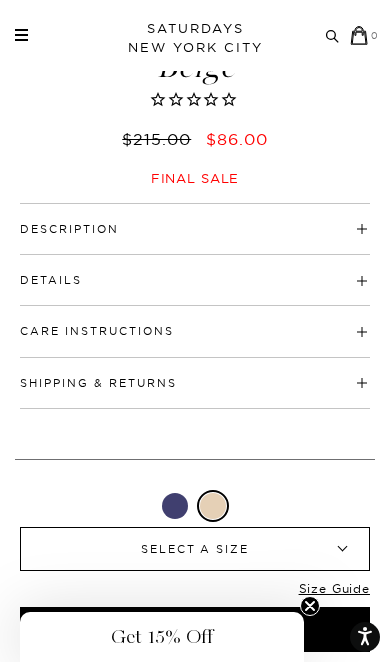 scroll, scrollTop: 650, scrollLeft: 0, axis: vertical 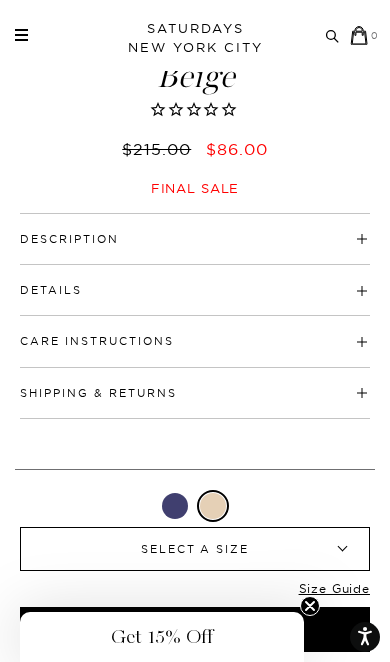 click on "Description" at bounding box center [69, 239] 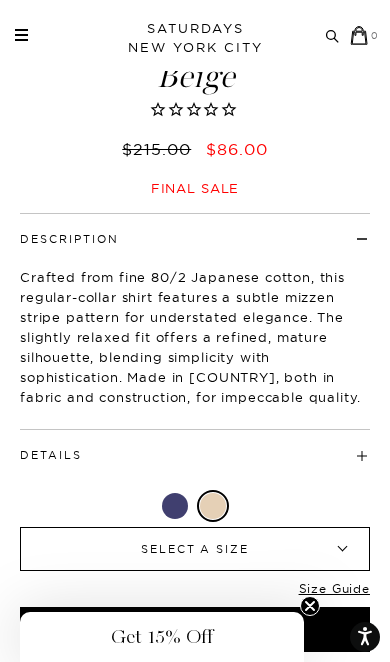 click on "Details" at bounding box center (51, 455) 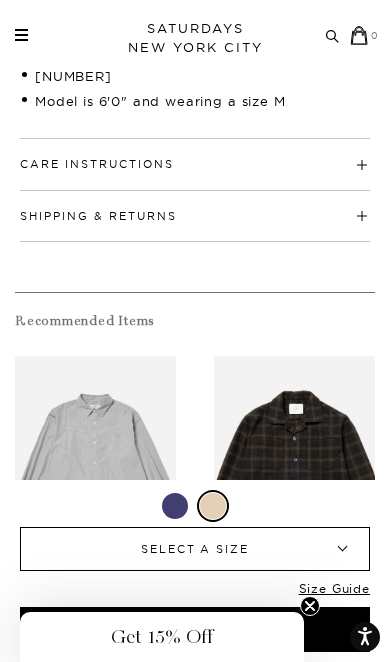 scroll, scrollTop: 1077, scrollLeft: 0, axis: vertical 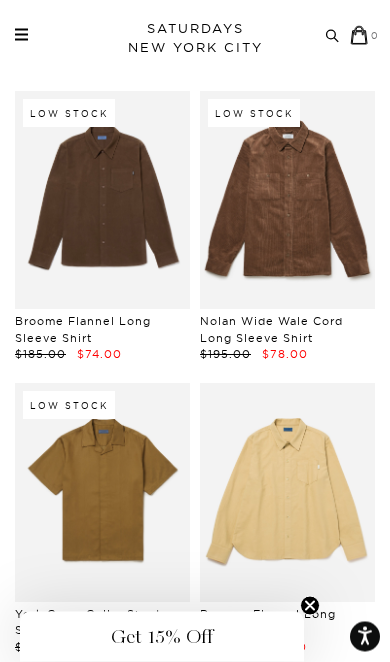 click at bounding box center (287, 493) 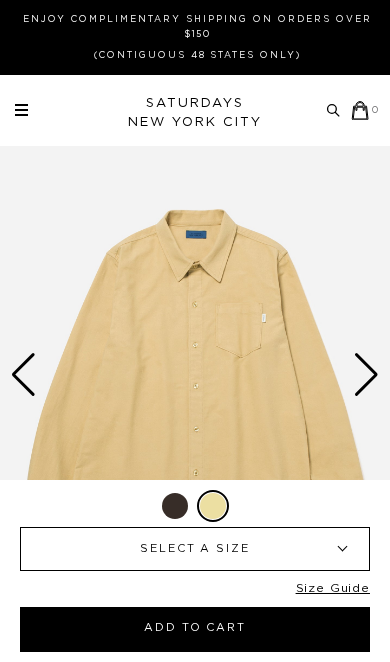 scroll, scrollTop: 0, scrollLeft: 0, axis: both 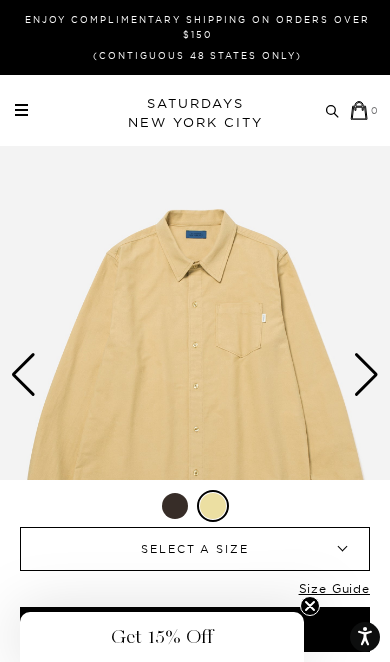click at bounding box center [366, 375] 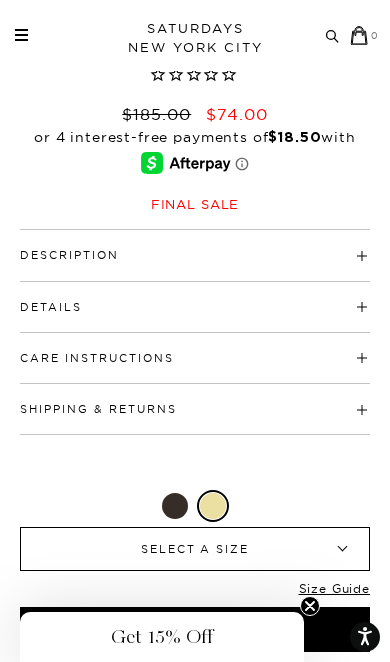 scroll, scrollTop: 633, scrollLeft: 0, axis: vertical 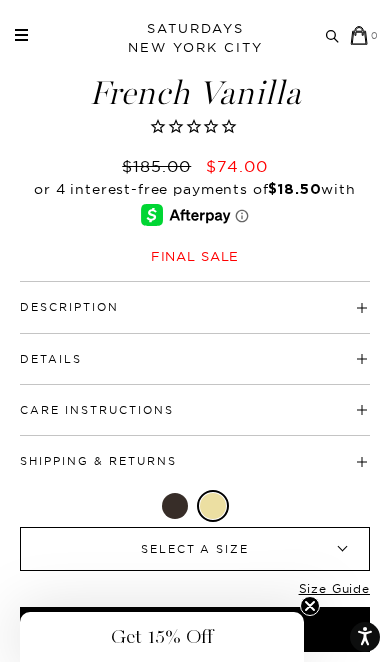 click on "Details" at bounding box center (195, 350) 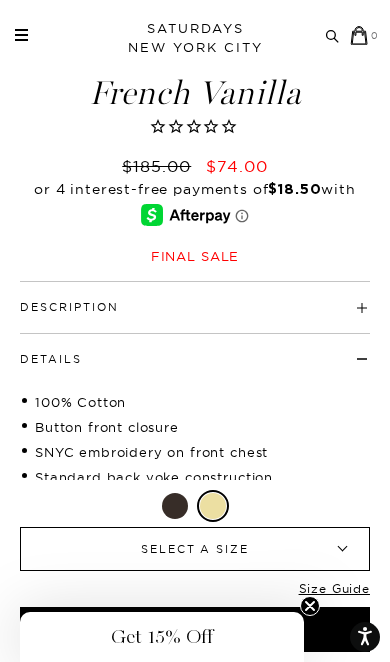 click at bounding box center [119, 307] 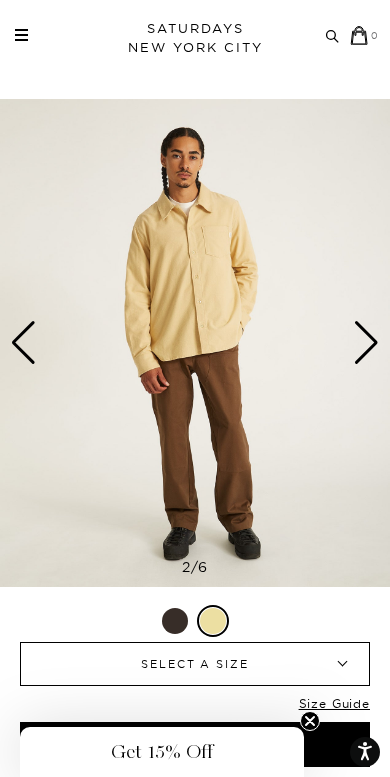 scroll, scrollTop: 51, scrollLeft: 0, axis: vertical 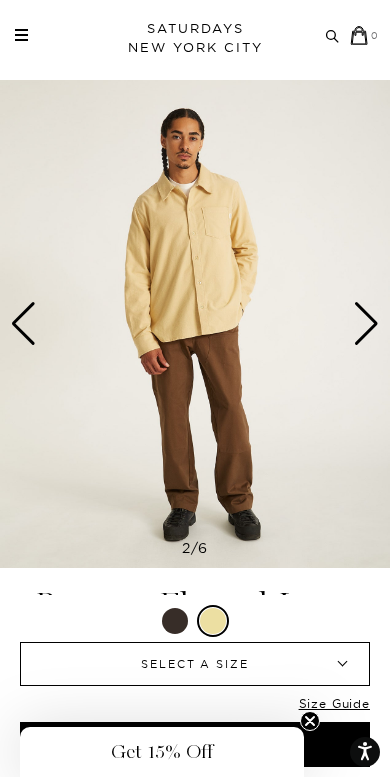click at bounding box center (366, 324) 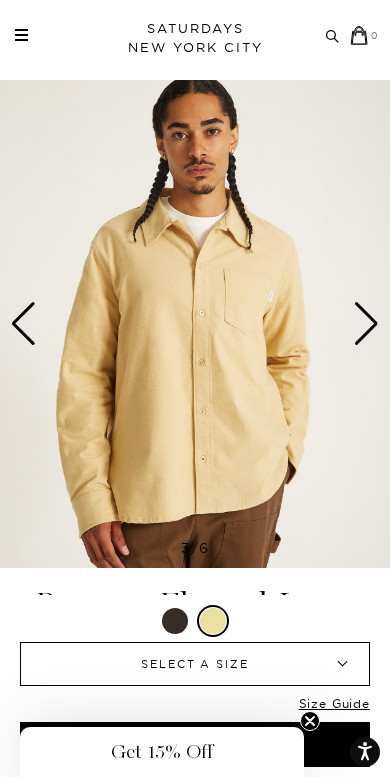 click at bounding box center [195, 324] 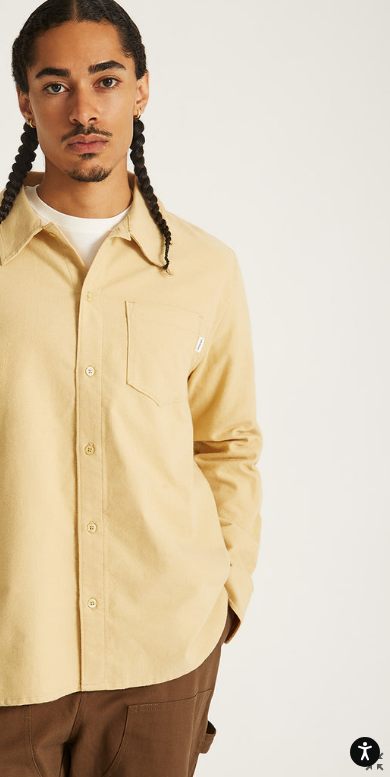 scroll, scrollTop: 0, scrollLeft: 231, axis: horizontal 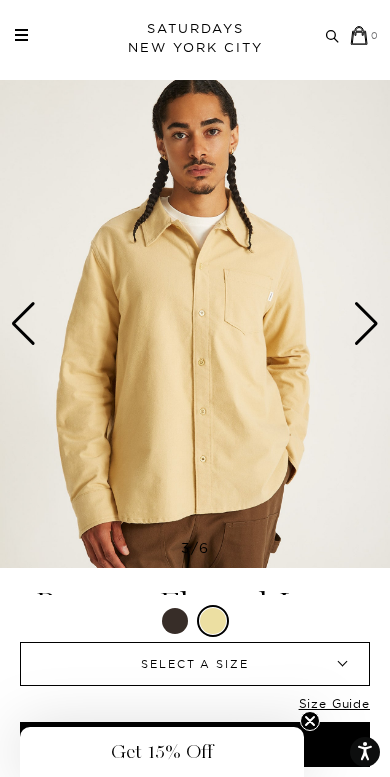 click at bounding box center [366, 324] 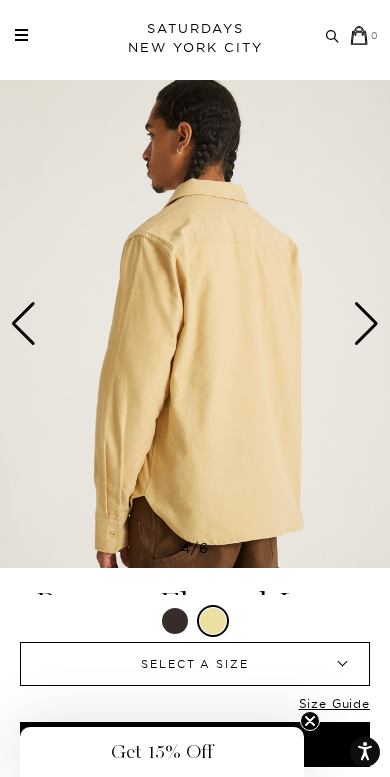 click on "Archive Sale
Men's
Tees
Shirts
Shorts
Swim
Knitwear
Pants
Sweats
Women's" at bounding box center [195, 35] 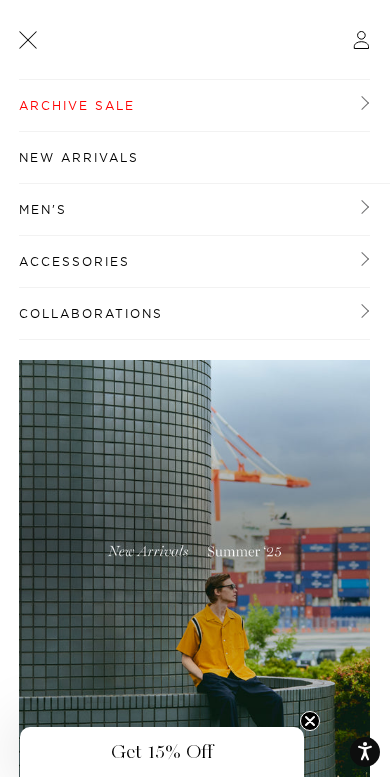 scroll, scrollTop: 0, scrollLeft: 0, axis: both 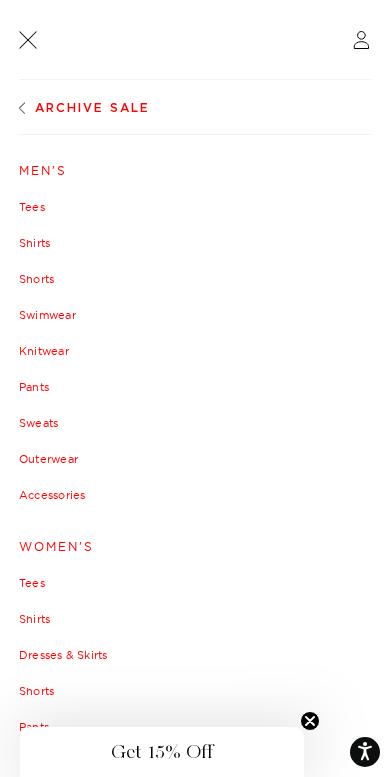 click on "Shorts" at bounding box center (195, 279) 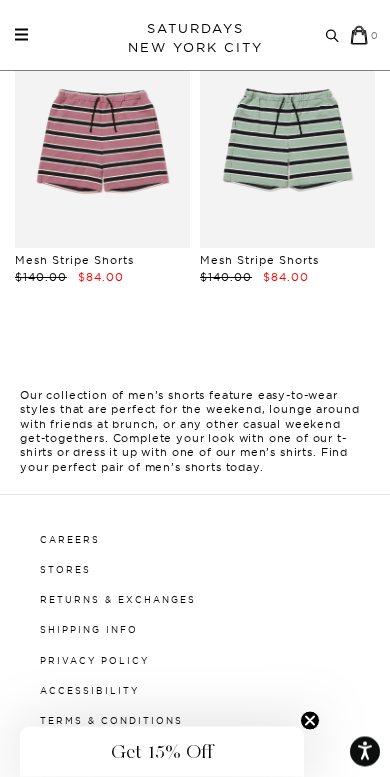 scroll, scrollTop: 1073, scrollLeft: 0, axis: vertical 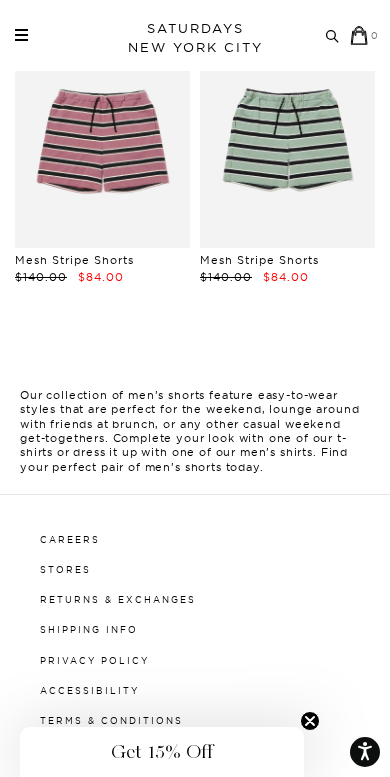 click at bounding box center (21, 40) 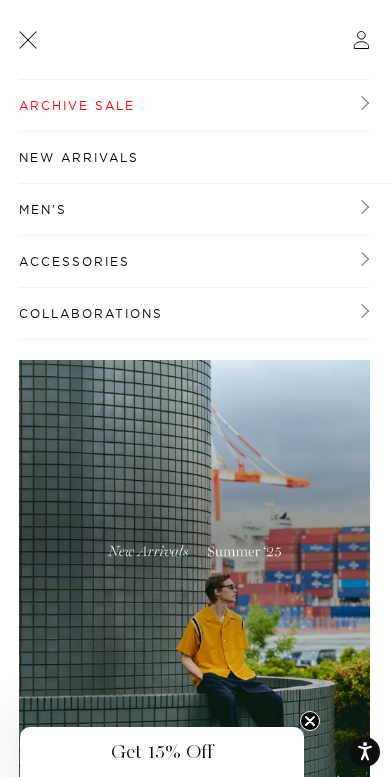 scroll, scrollTop: 0, scrollLeft: 0, axis: both 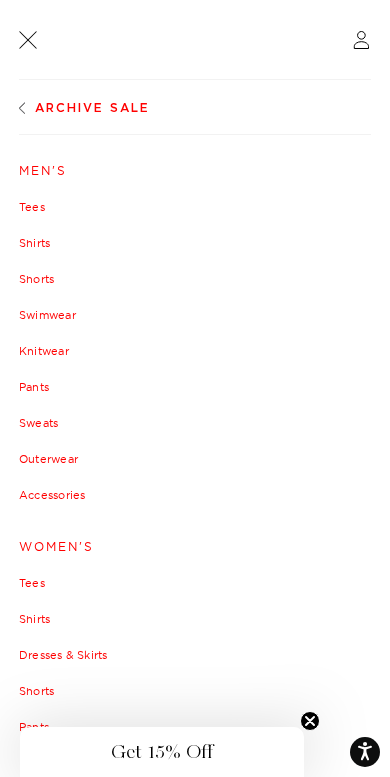 click on "Knitwear" at bounding box center (195, 351) 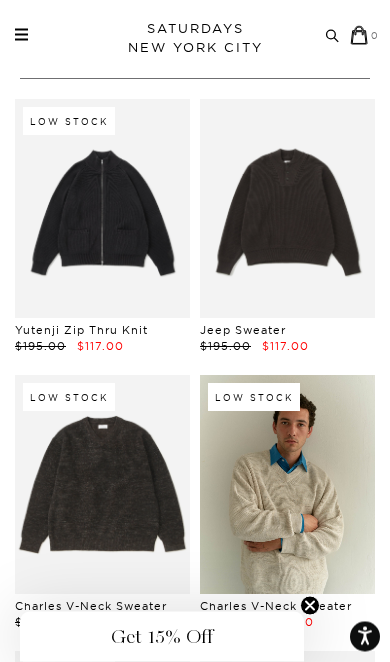 scroll, scrollTop: 176, scrollLeft: 0, axis: vertical 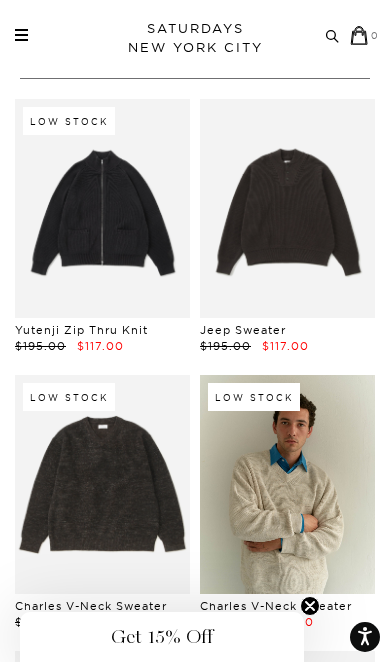 click at bounding box center [287, 208] 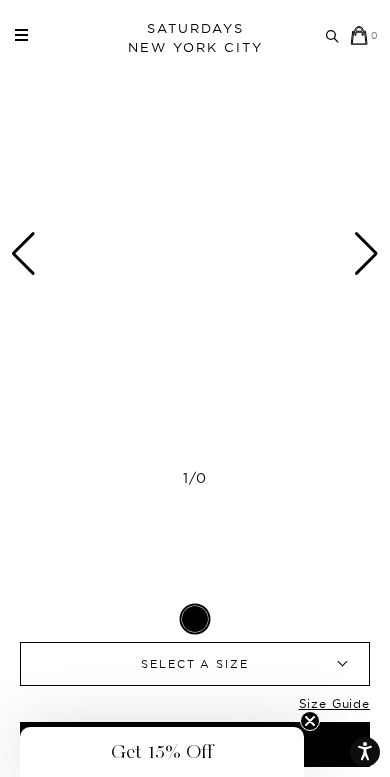 scroll, scrollTop: 1175, scrollLeft: 0, axis: vertical 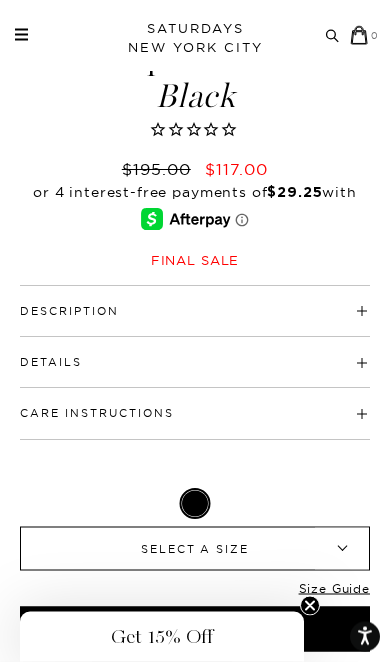 click on "Details" at bounding box center (51, 363) 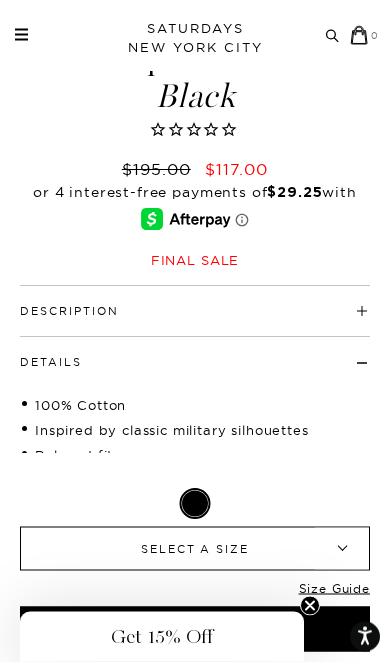 scroll, scrollTop: 3034, scrollLeft: 0, axis: vertical 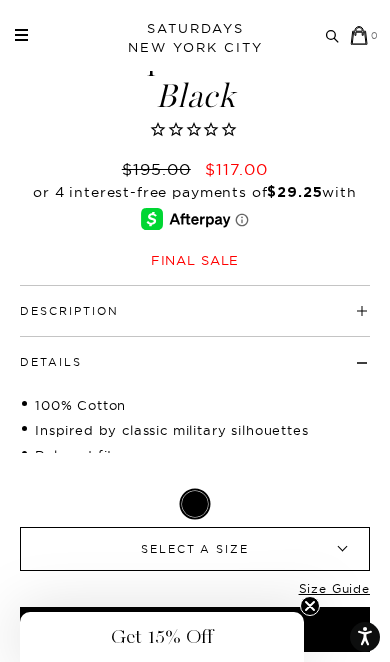 click on "Description" at bounding box center (69, 311) 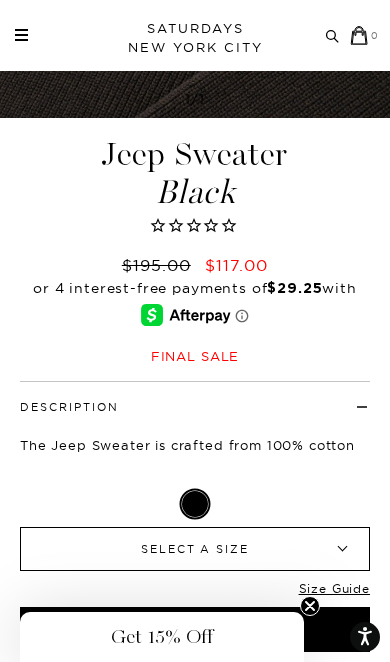 scroll, scrollTop: 2825, scrollLeft: 0, axis: vertical 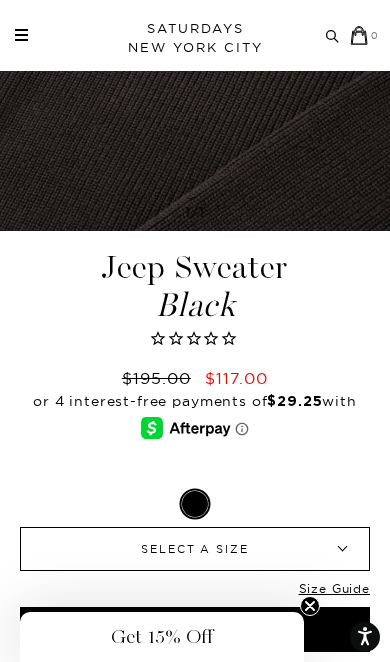 click on "SELECT A SIZE" at bounding box center (195, 549) 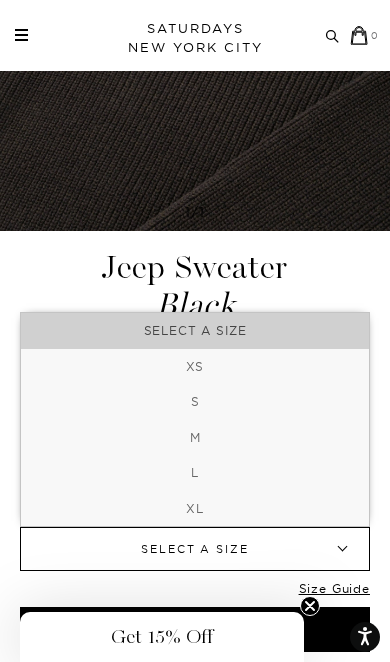 click on "1  /  1
1  /  1" at bounding box center [195, -847] 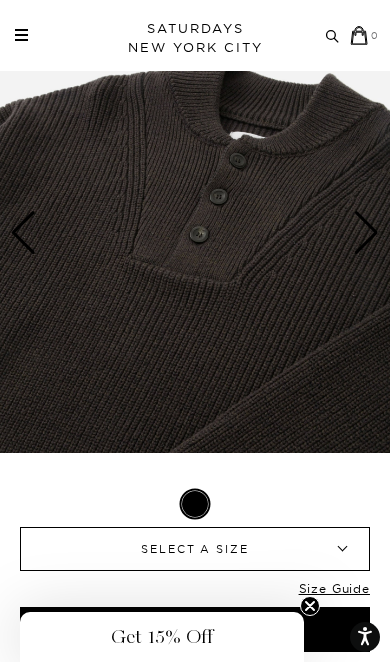 scroll, scrollTop: 2573, scrollLeft: 0, axis: vertical 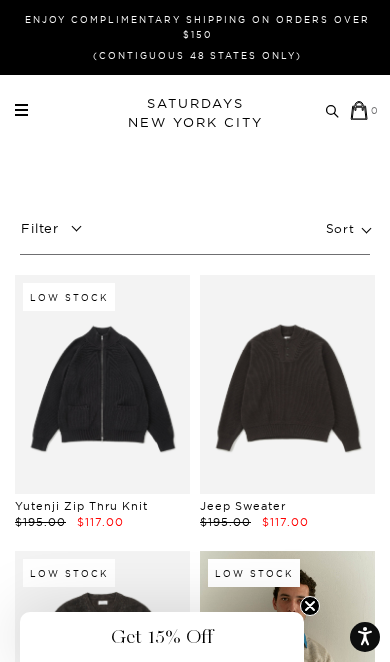 click on "Archive Sale
Men's
Tees
Shirts
Shorts
Swim
Knitwear
Pants
Sweats
Women's" at bounding box center [195, 110] 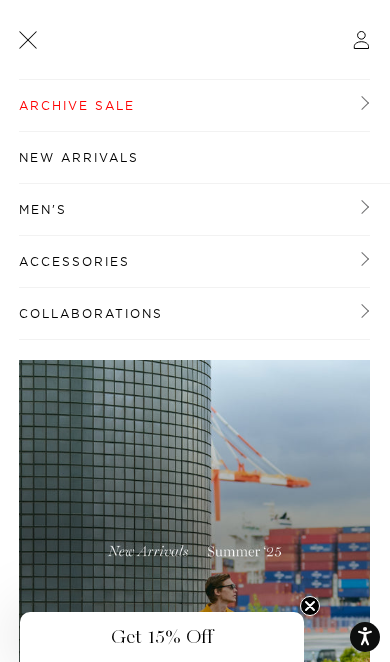 click on "Archive Sale" at bounding box center (194, 106) 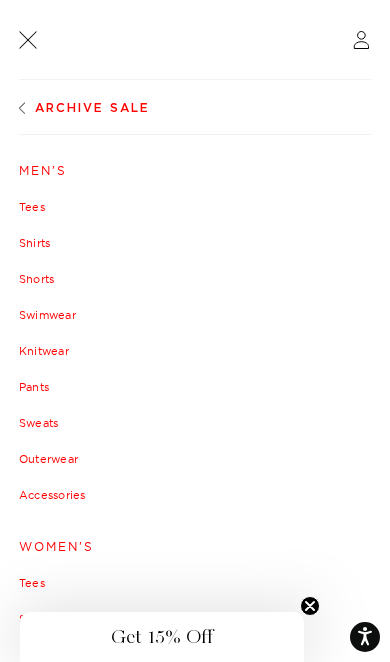 click on "Pants" at bounding box center [195, 387] 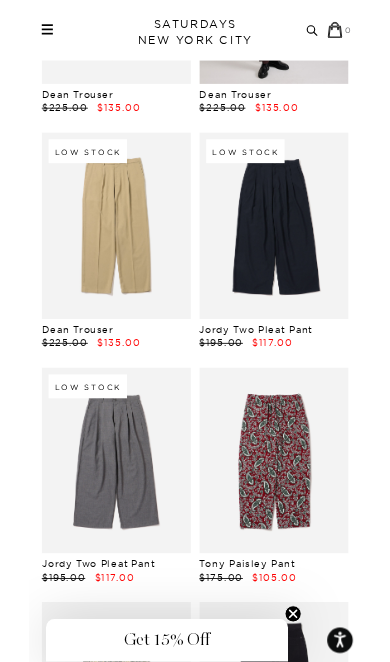scroll, scrollTop: 396, scrollLeft: 0, axis: vertical 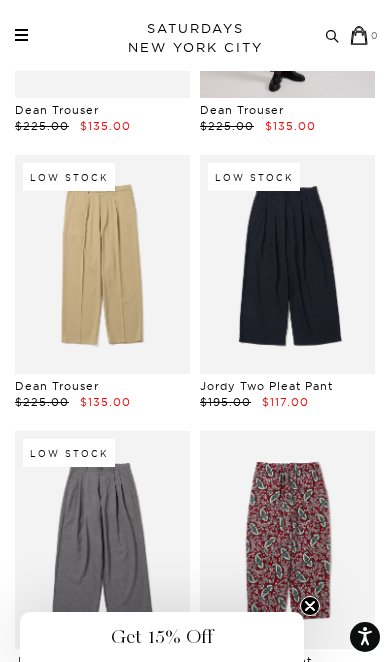 click at bounding box center (287, 264) 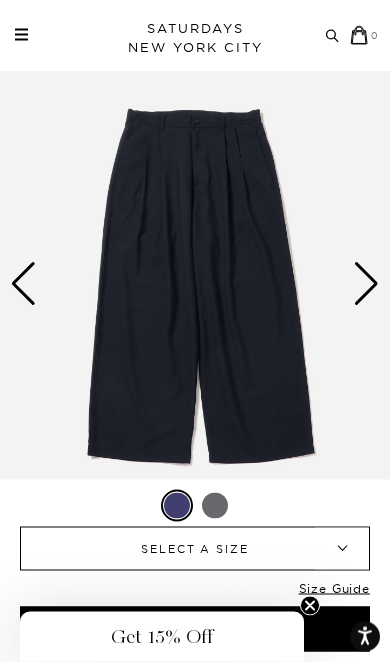 scroll, scrollTop: 77, scrollLeft: 0, axis: vertical 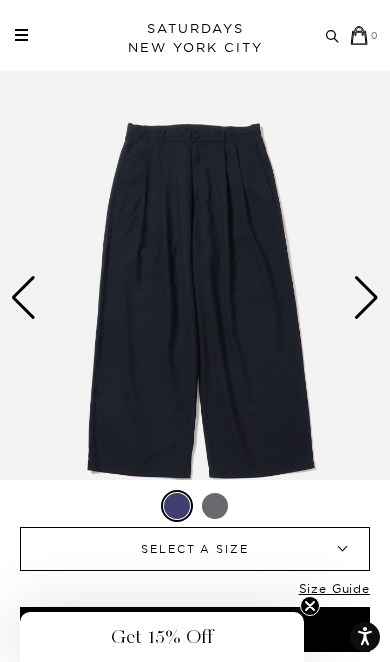 click at bounding box center (215, 506) 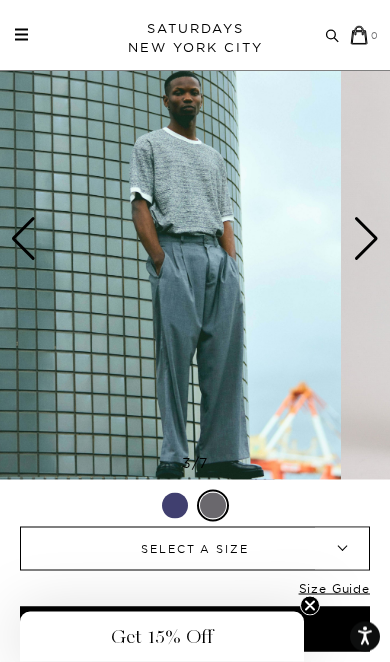 scroll, scrollTop: 136, scrollLeft: 0, axis: vertical 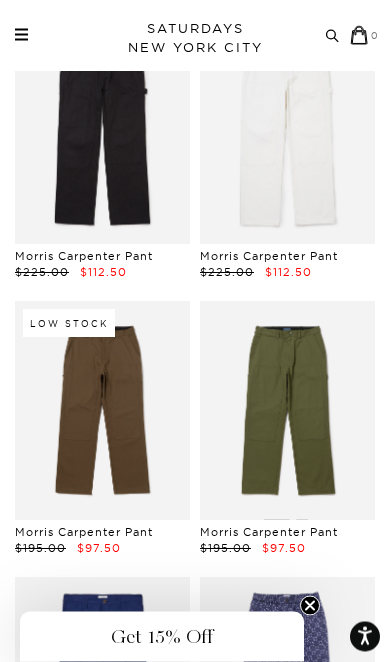 click at bounding box center (21, 35) 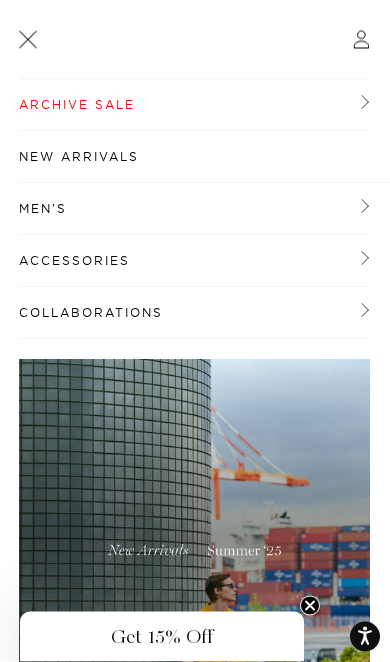 scroll, scrollTop: 0, scrollLeft: 0, axis: both 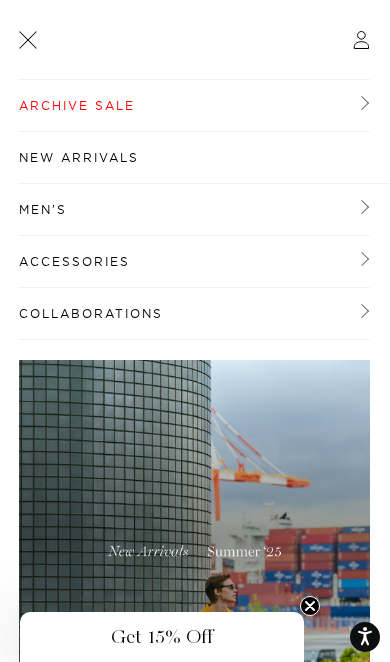 click on "Archive Sale" at bounding box center (194, 106) 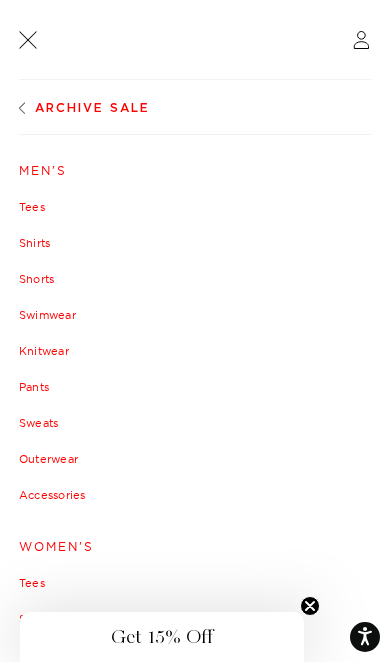 click on "Outerwear" at bounding box center [195, 459] 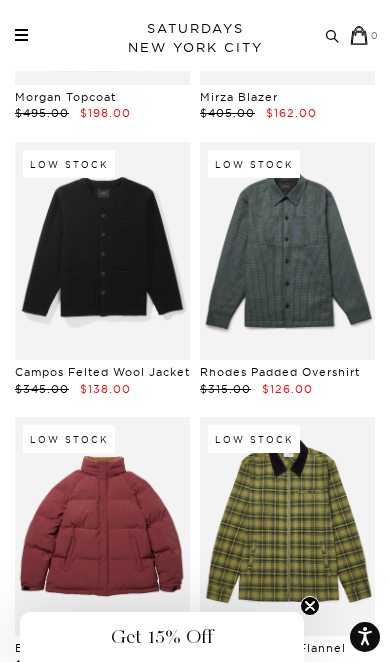 scroll, scrollTop: 5826, scrollLeft: 0, axis: vertical 